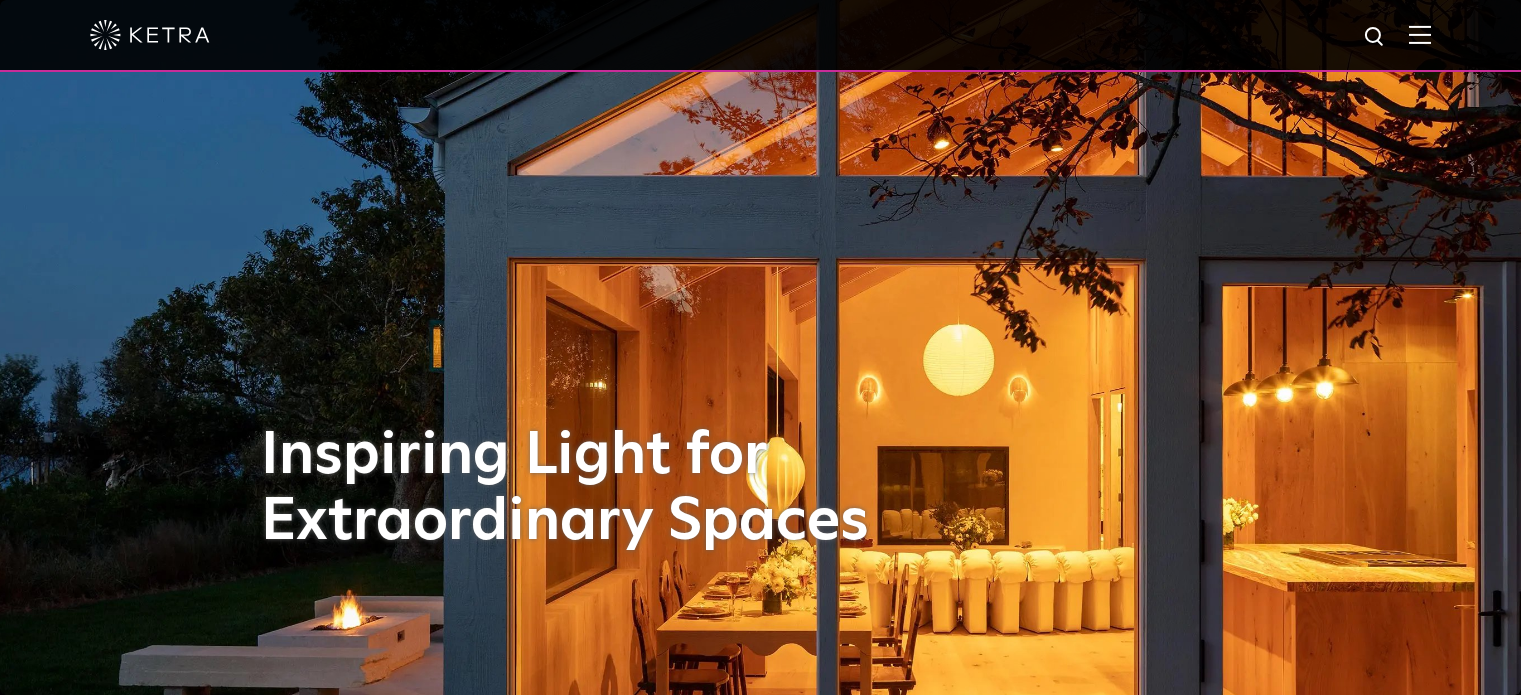 scroll, scrollTop: 0, scrollLeft: 0, axis: both 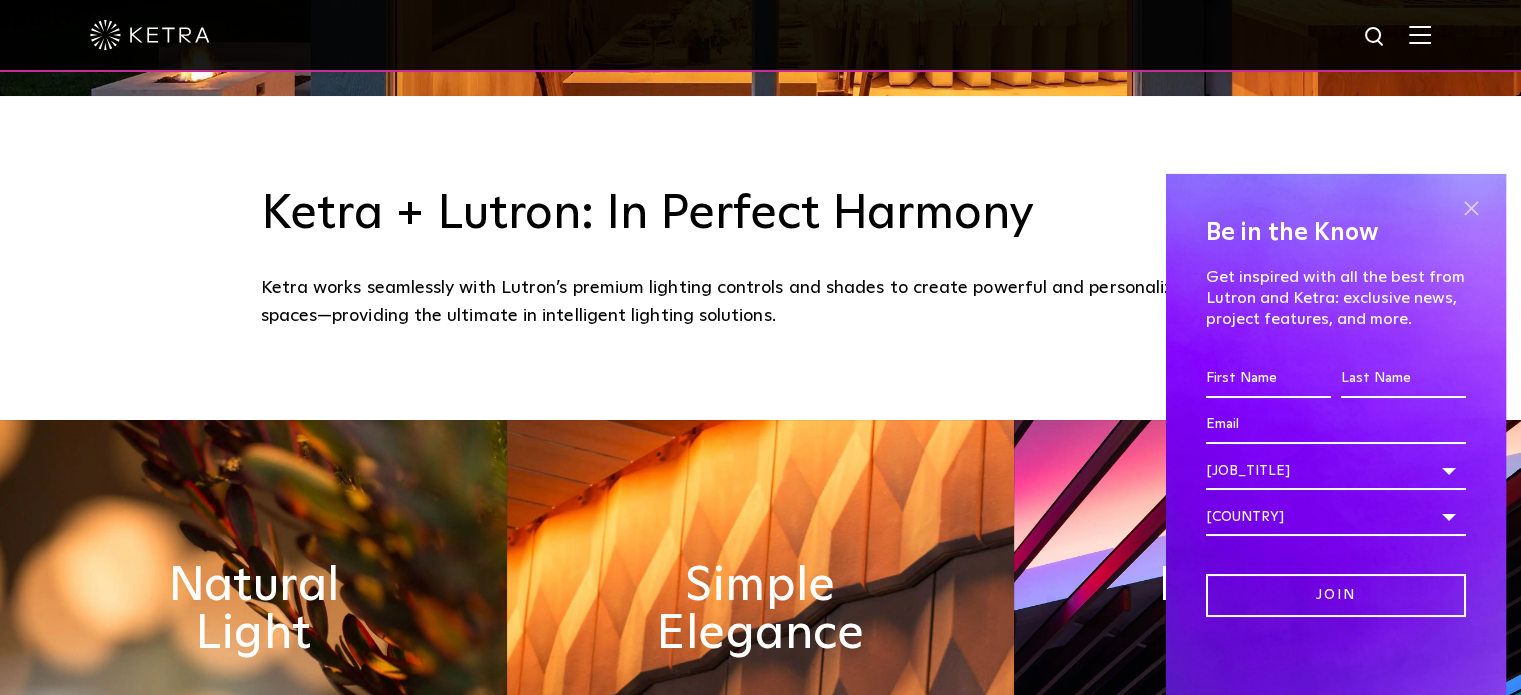 click at bounding box center (1471, 209) 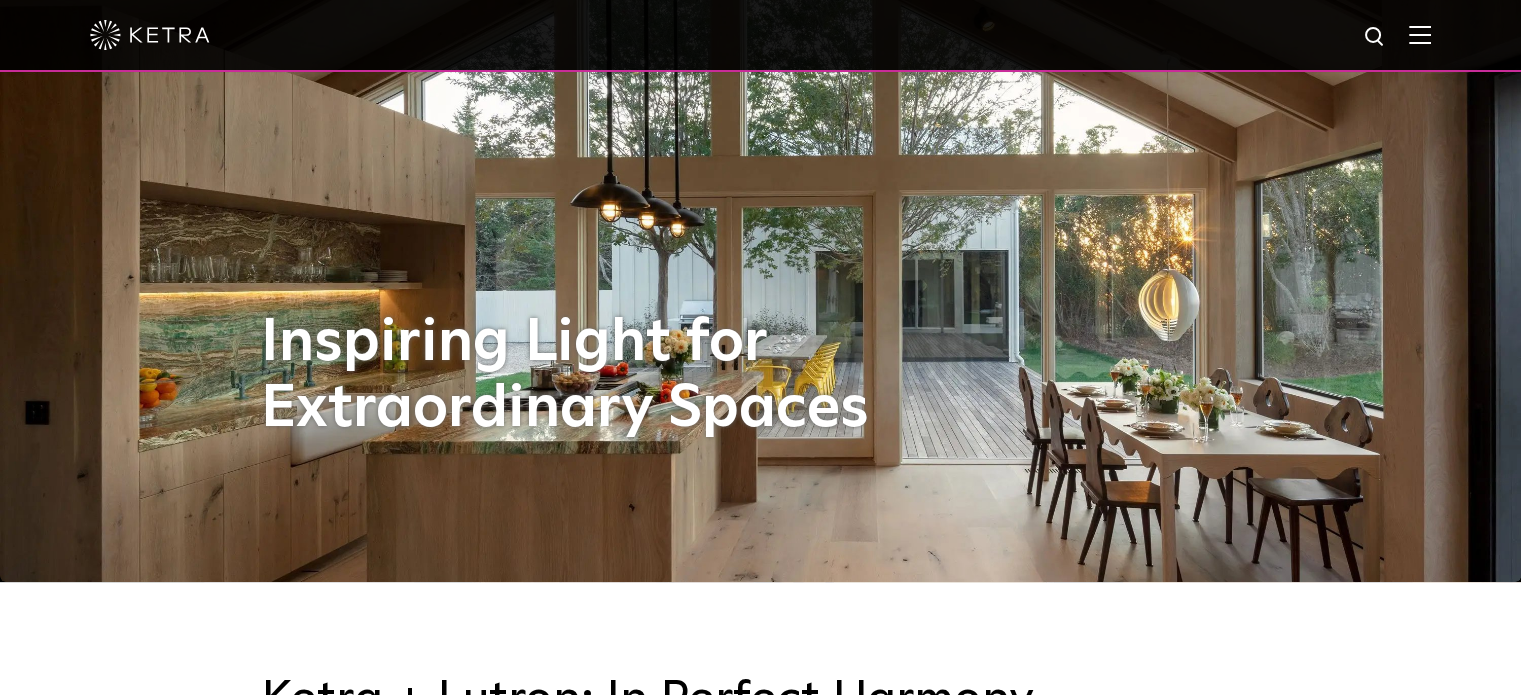 scroll, scrollTop: 0, scrollLeft: 0, axis: both 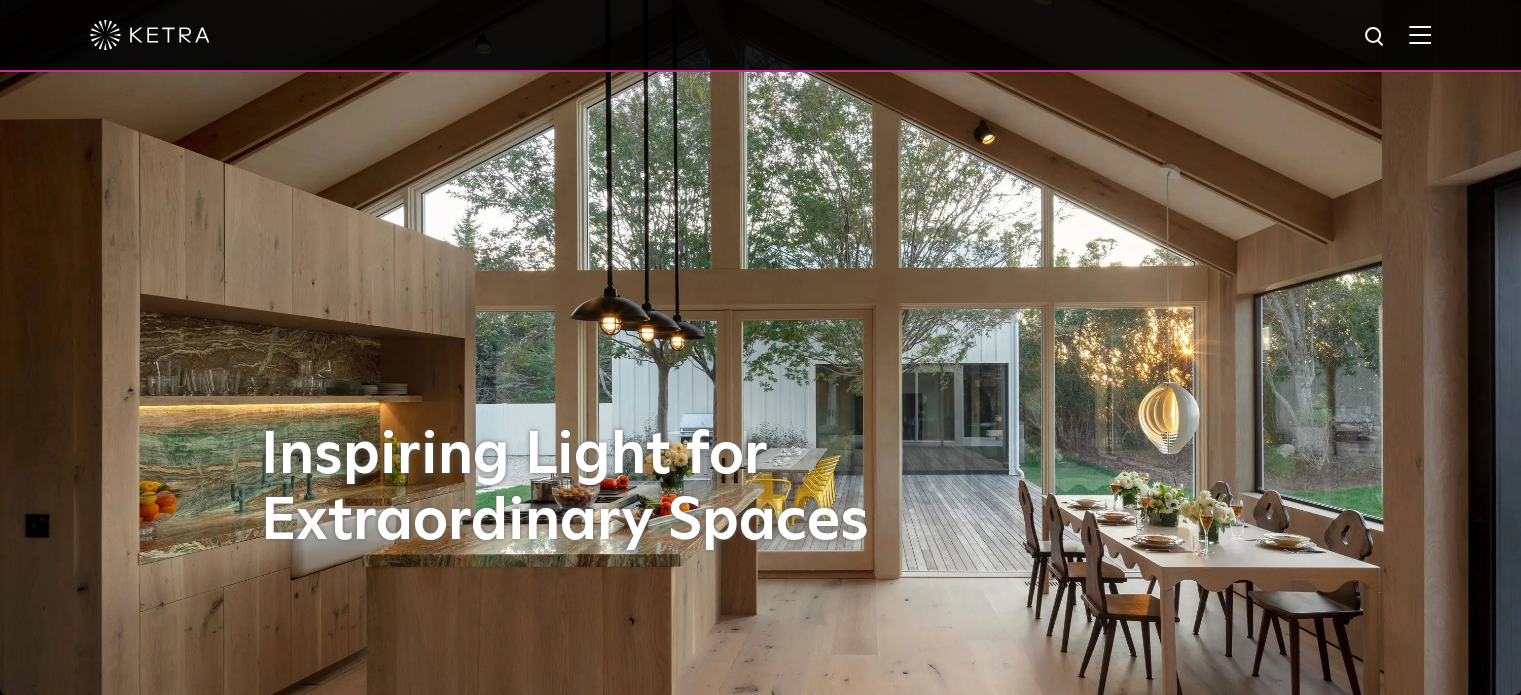click at bounding box center (760, 347) 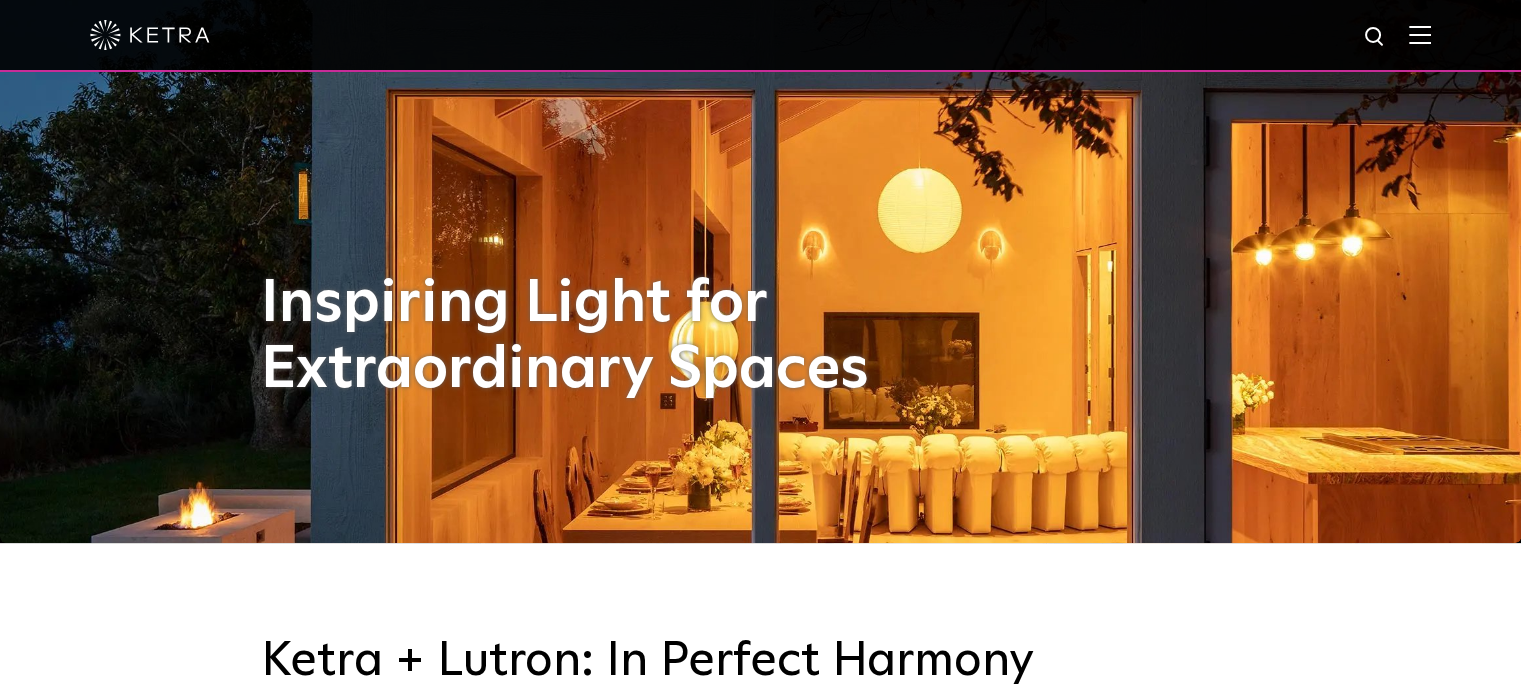 scroll, scrollTop: 0, scrollLeft: 0, axis: both 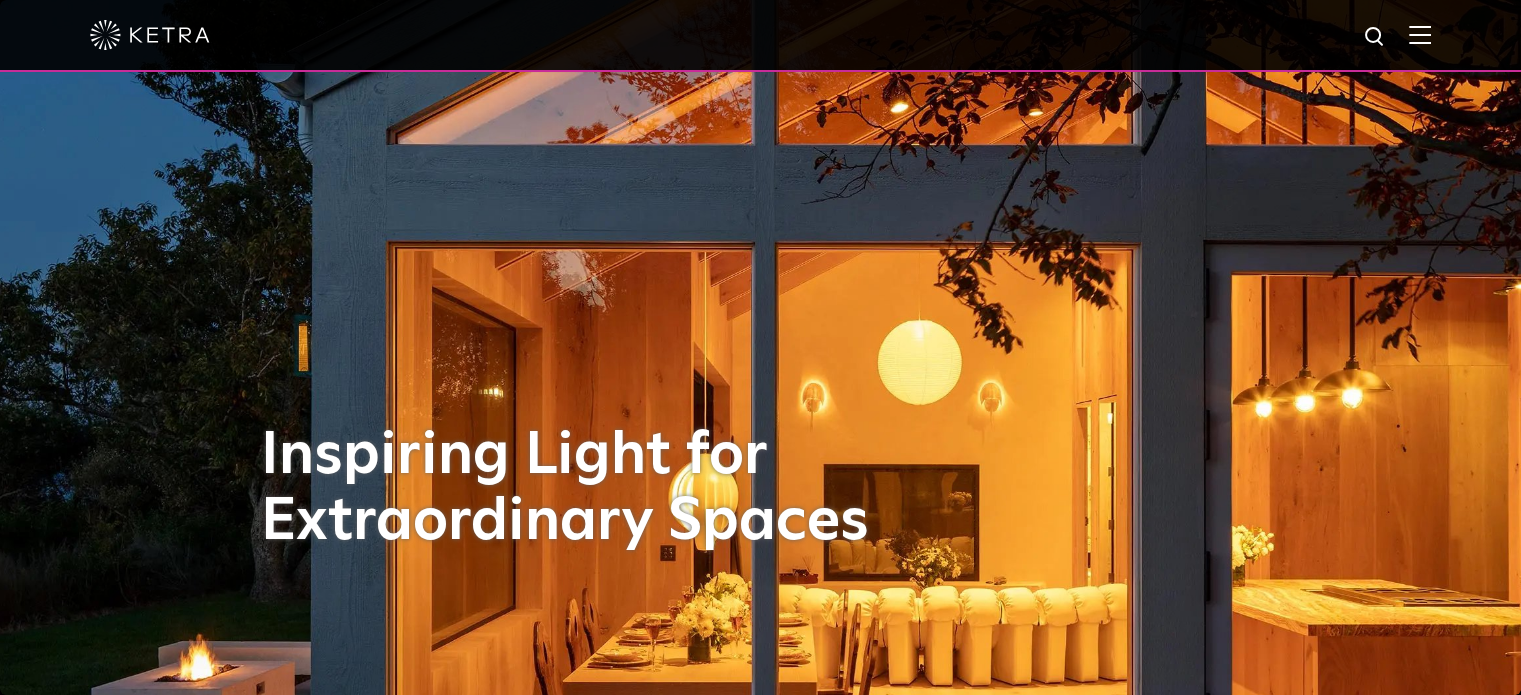 click at bounding box center (760, 36) 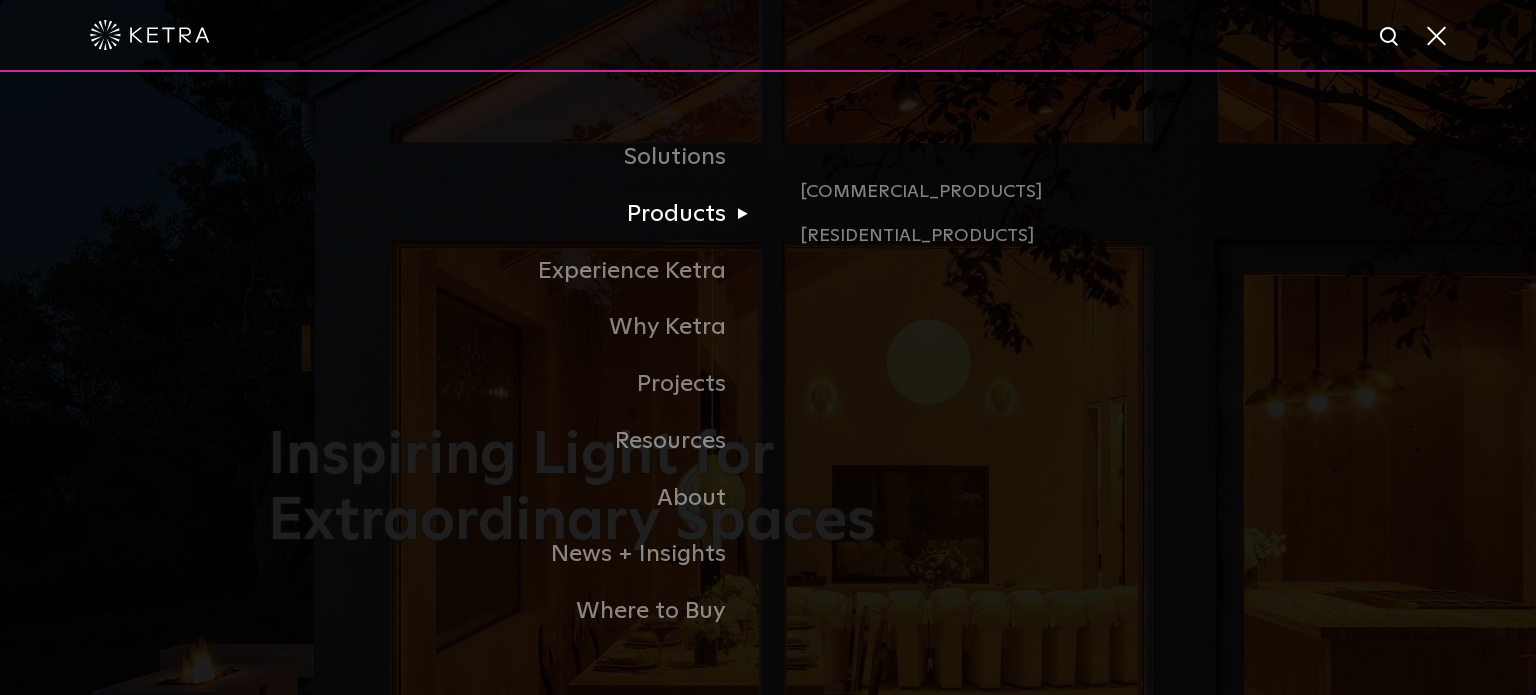 click on "Products" at bounding box center [518, 214] 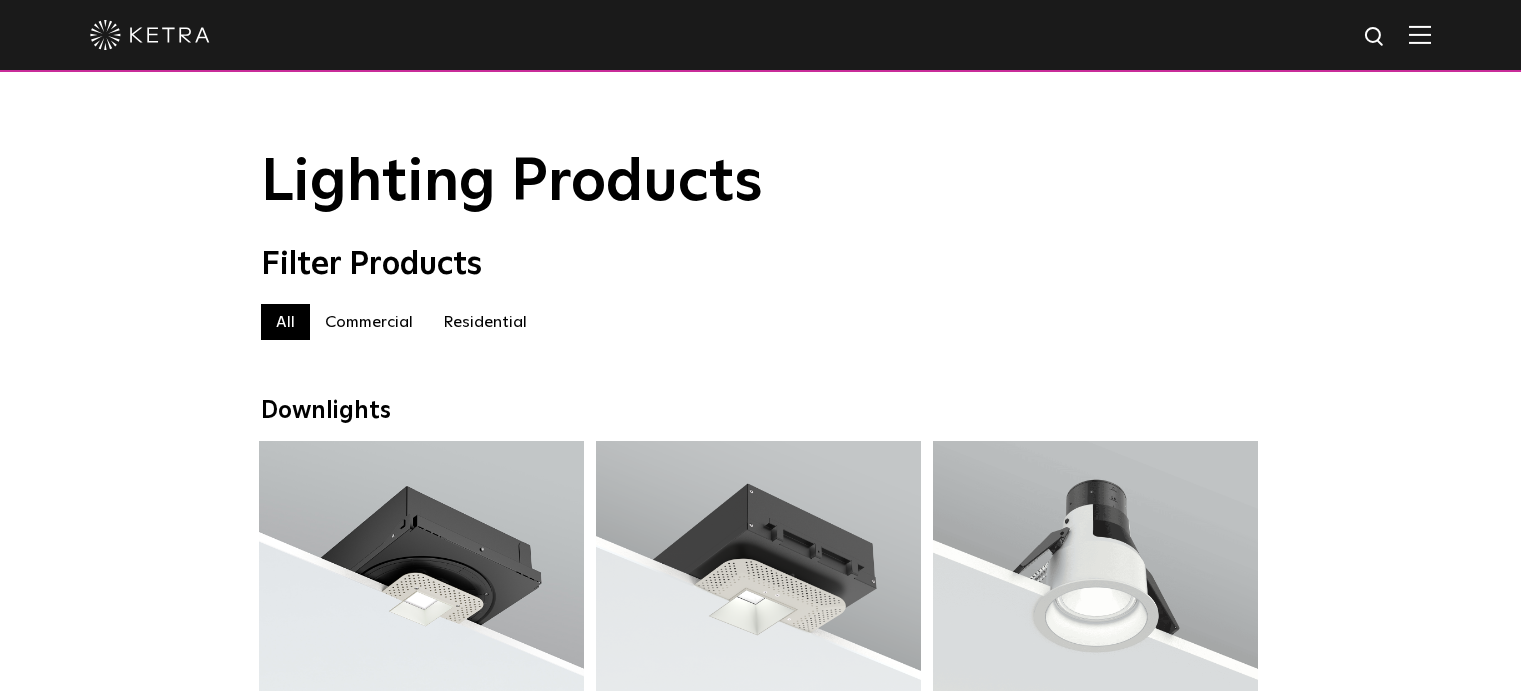scroll, scrollTop: 0, scrollLeft: 0, axis: both 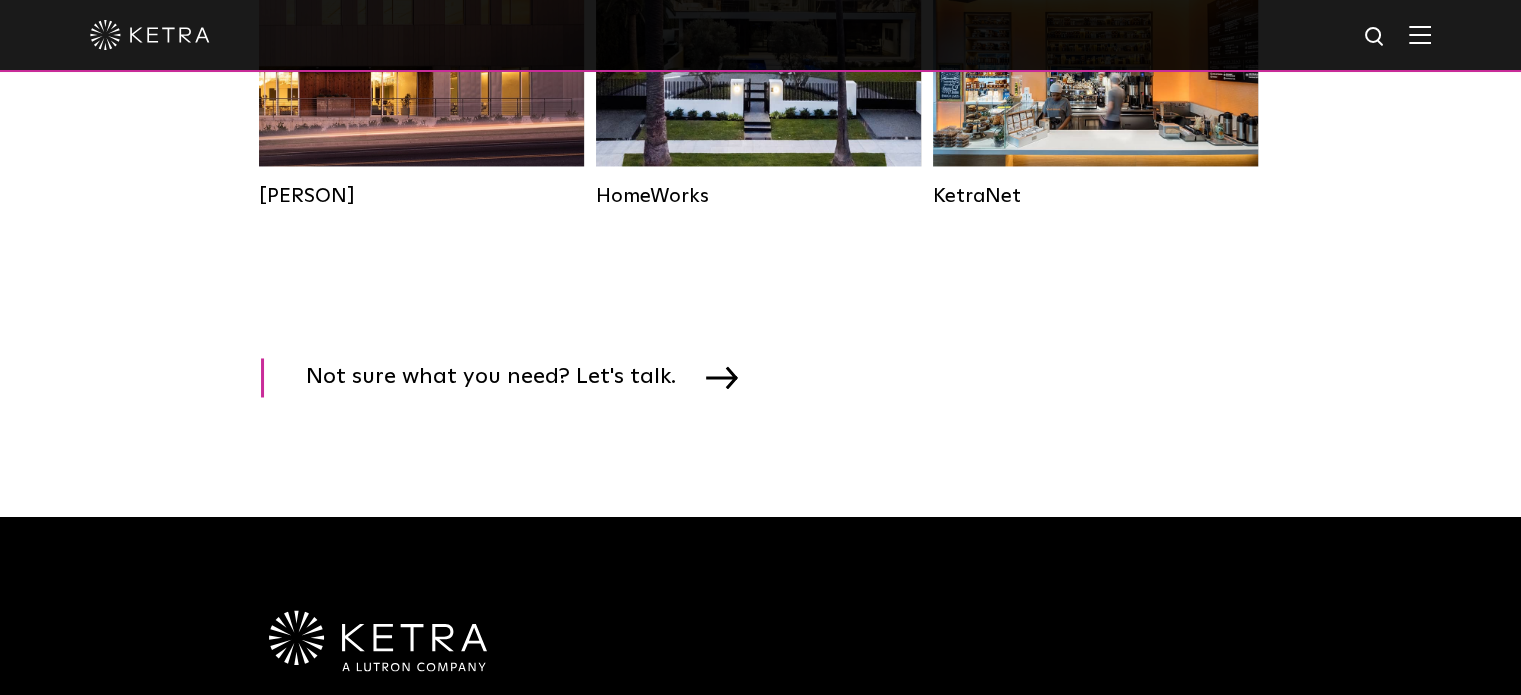 click on "First name * Last name * Email * Job title * Job Title Architect Contractor End-User Facility Manager Interior Designer Lighting Designer Lighting Representative Manufacturer MEP Residential Dealer Other Job Title Job Title Architect Contractor End-User Facility Manager Interior Designer Lighting Designer Lighting Representative Manufacturer MEP Residential Dealer Other Country * Country Afghanistan Aland Islands Albania Algeria American Samoa Andorra Angola Anguilla Antarctica Antigua and Barbuda Argentina Armenia Aruba Australia Austria Azerbaijan Bahamas Bahrain Bangladesh Barbados" at bounding box center [760, 837] 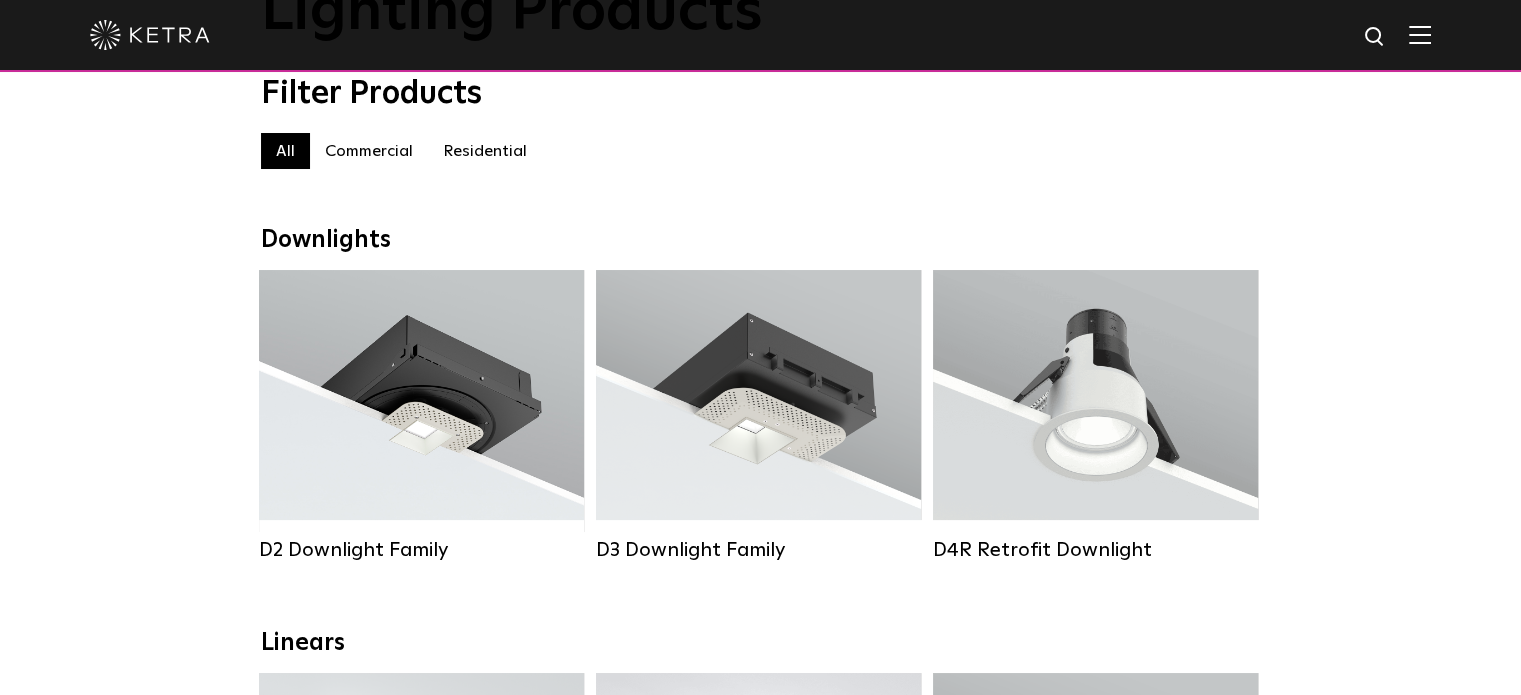 scroll, scrollTop: 0, scrollLeft: 0, axis: both 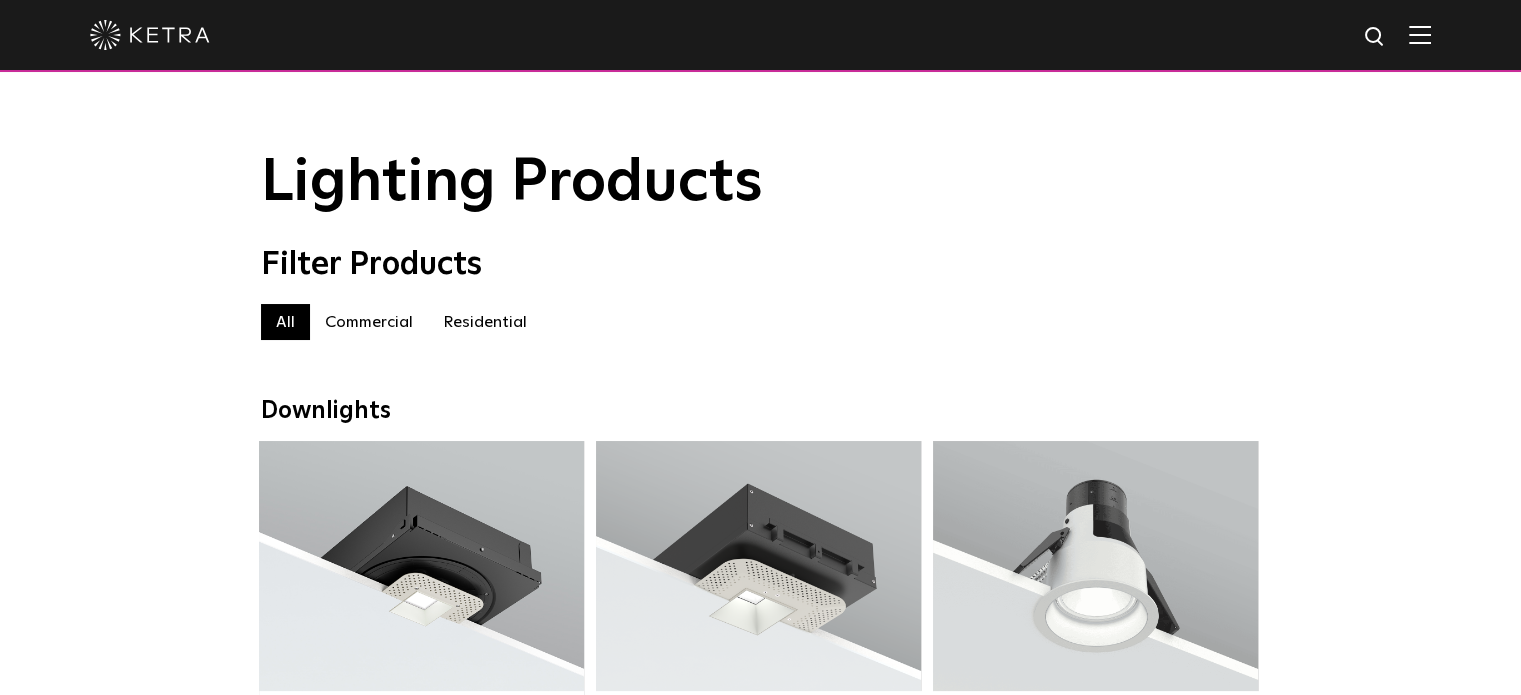 click on "[SOLUTION_TYPE]" at bounding box center [285, 322] 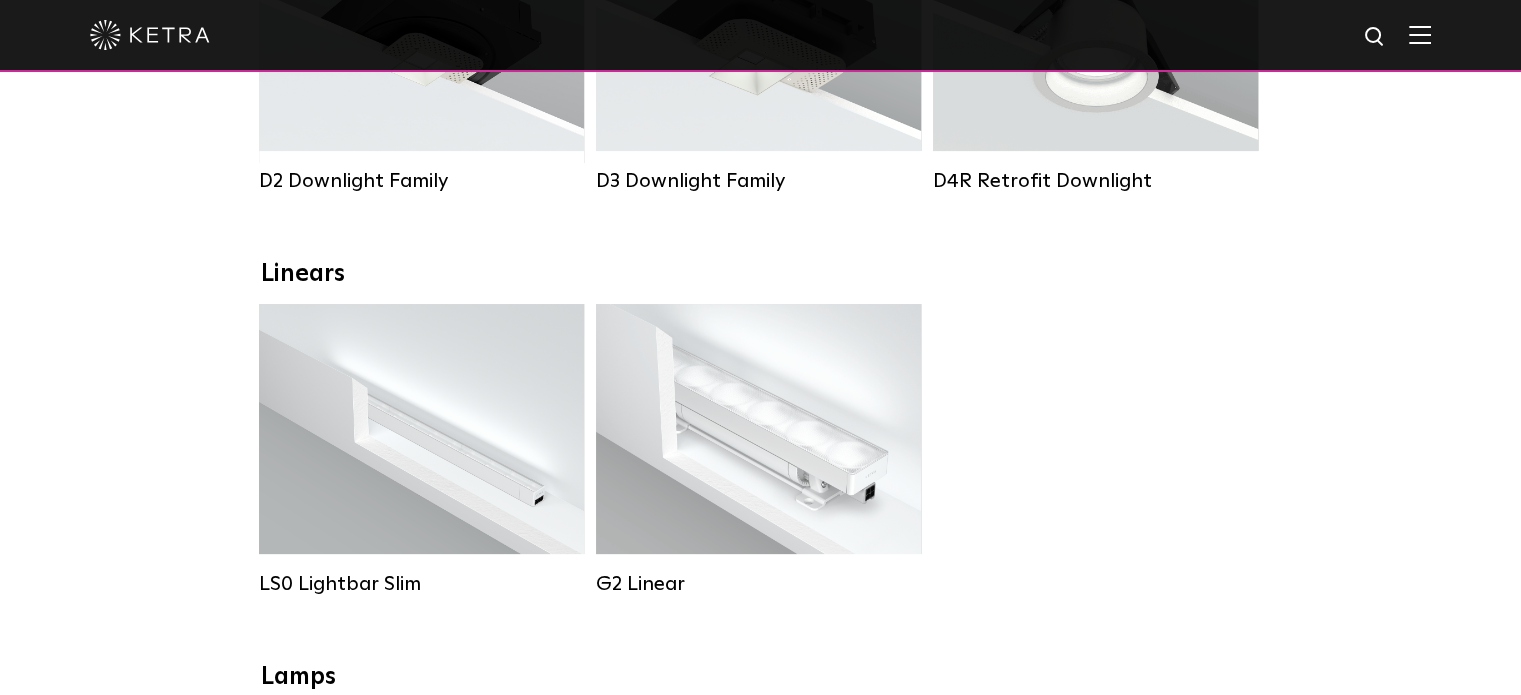 scroll, scrollTop: 540, scrollLeft: 0, axis: vertical 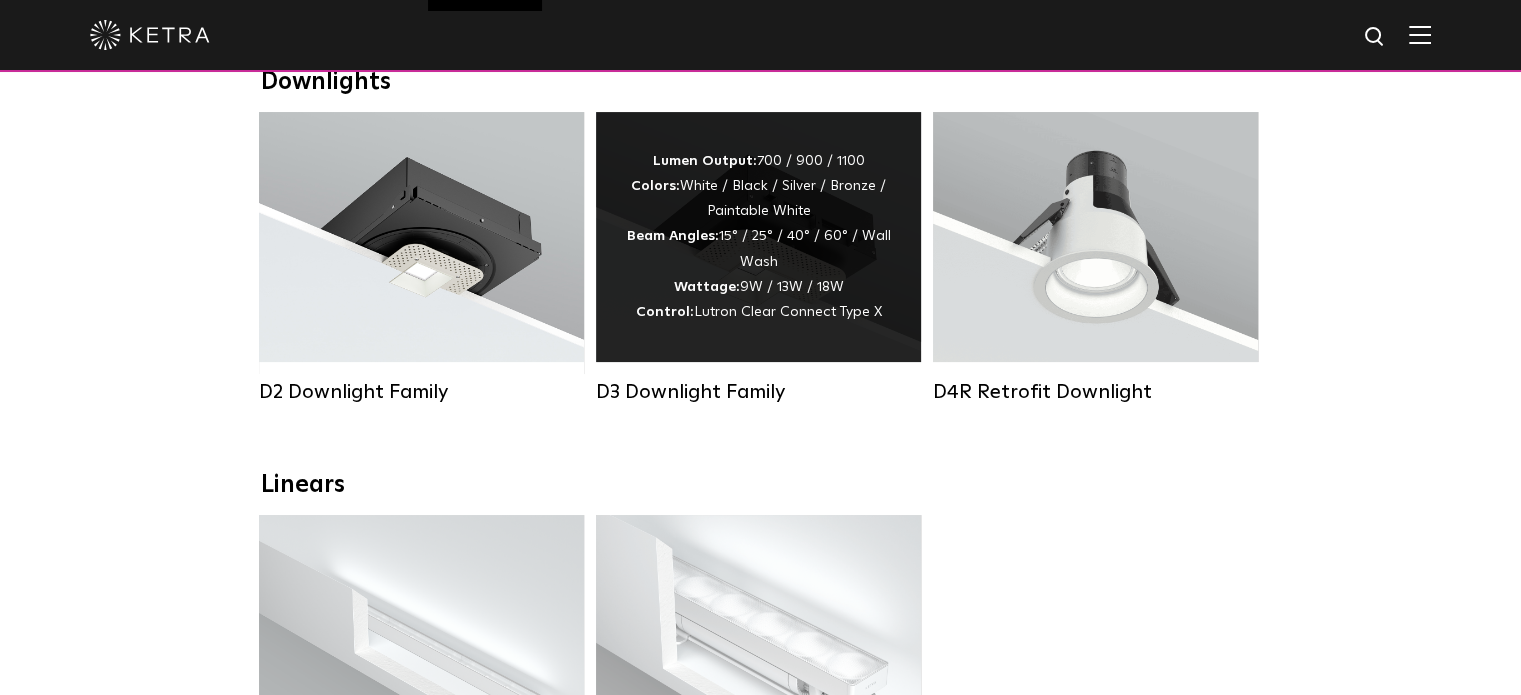 click on "Lutron Clear Connect Type X" at bounding box center [788, 312] 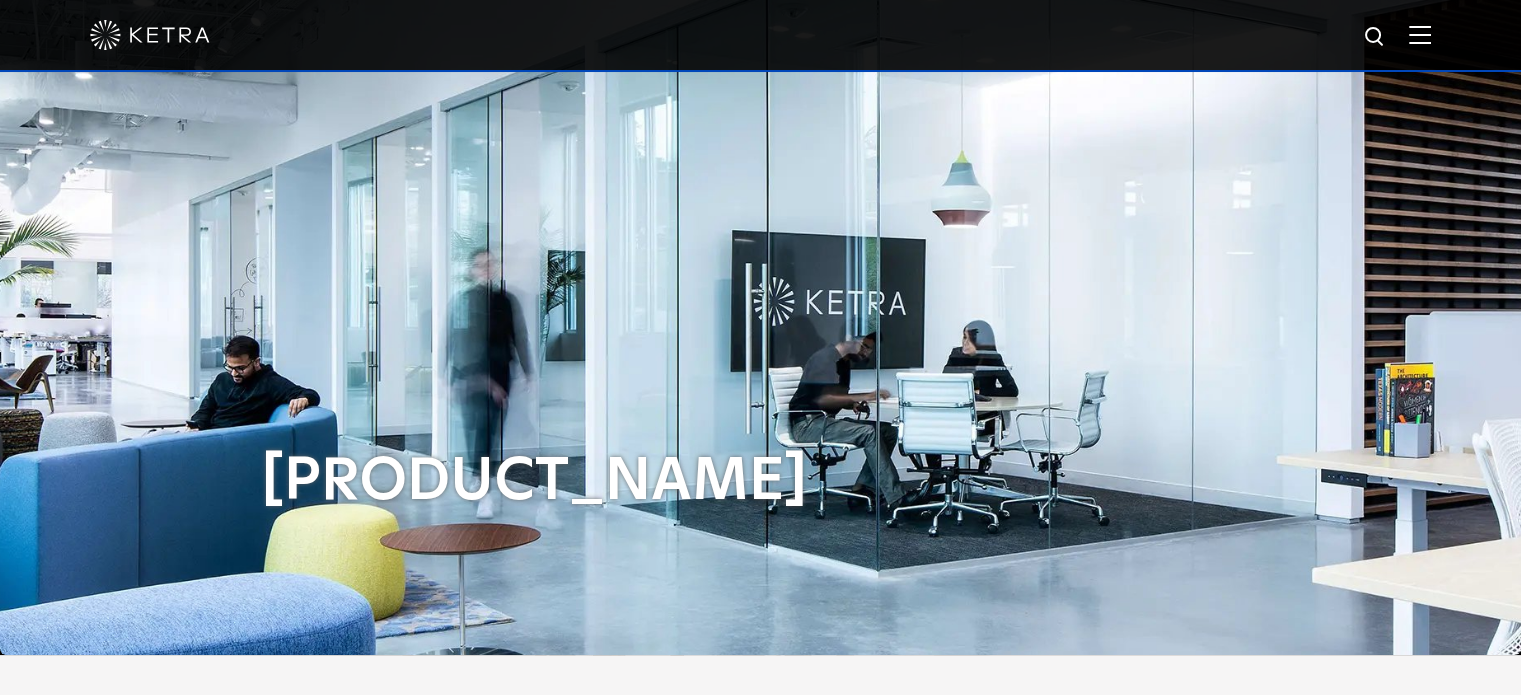 scroll, scrollTop: 177, scrollLeft: 0, axis: vertical 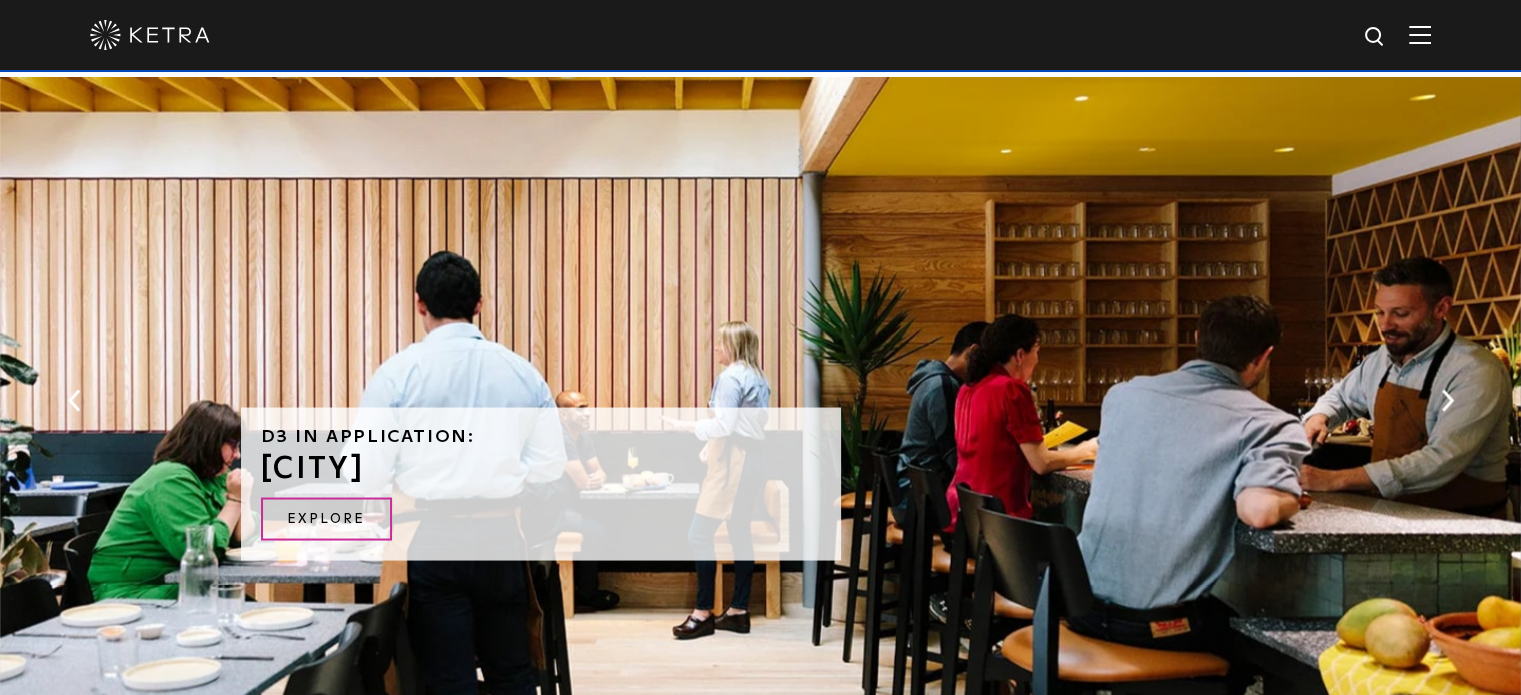 click on "D3 in application:
Tamarindo
Explore" at bounding box center [760, 400] 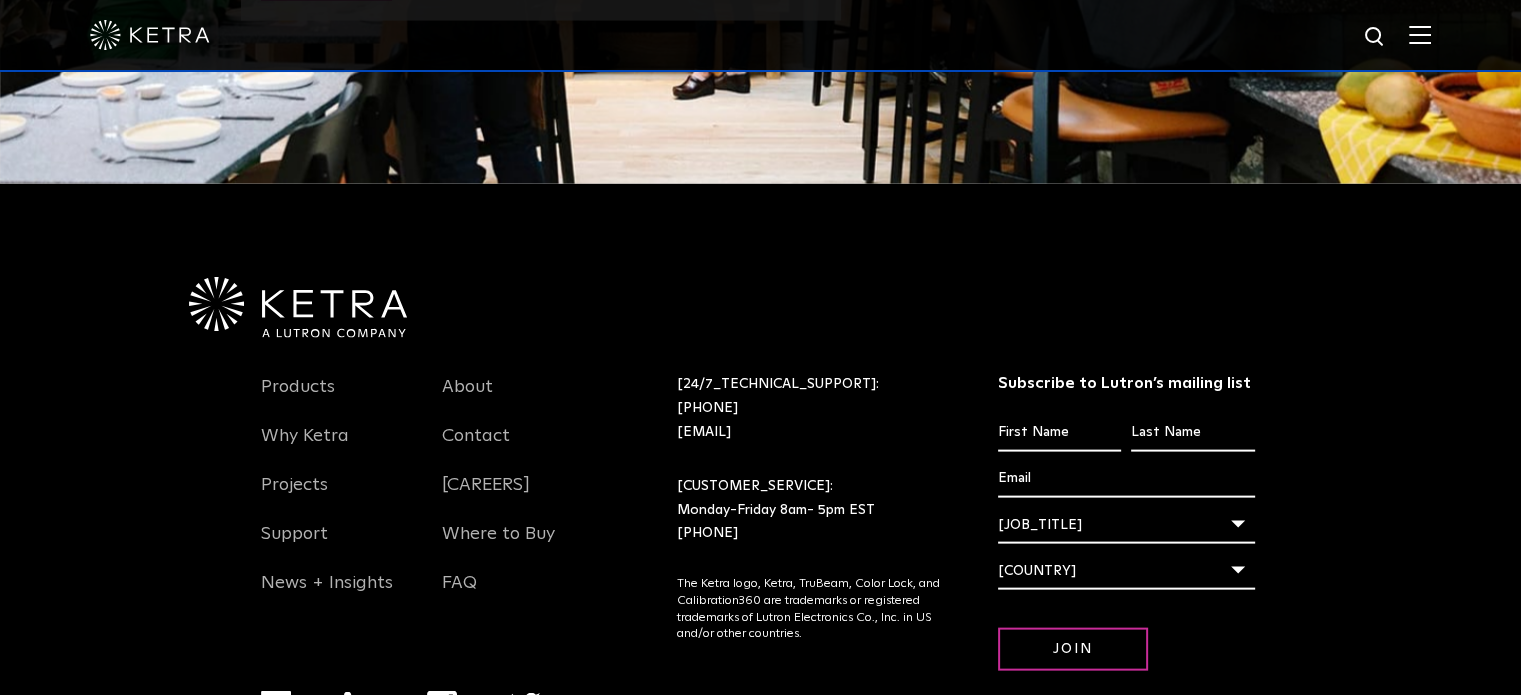 scroll, scrollTop: 4281, scrollLeft: 0, axis: vertical 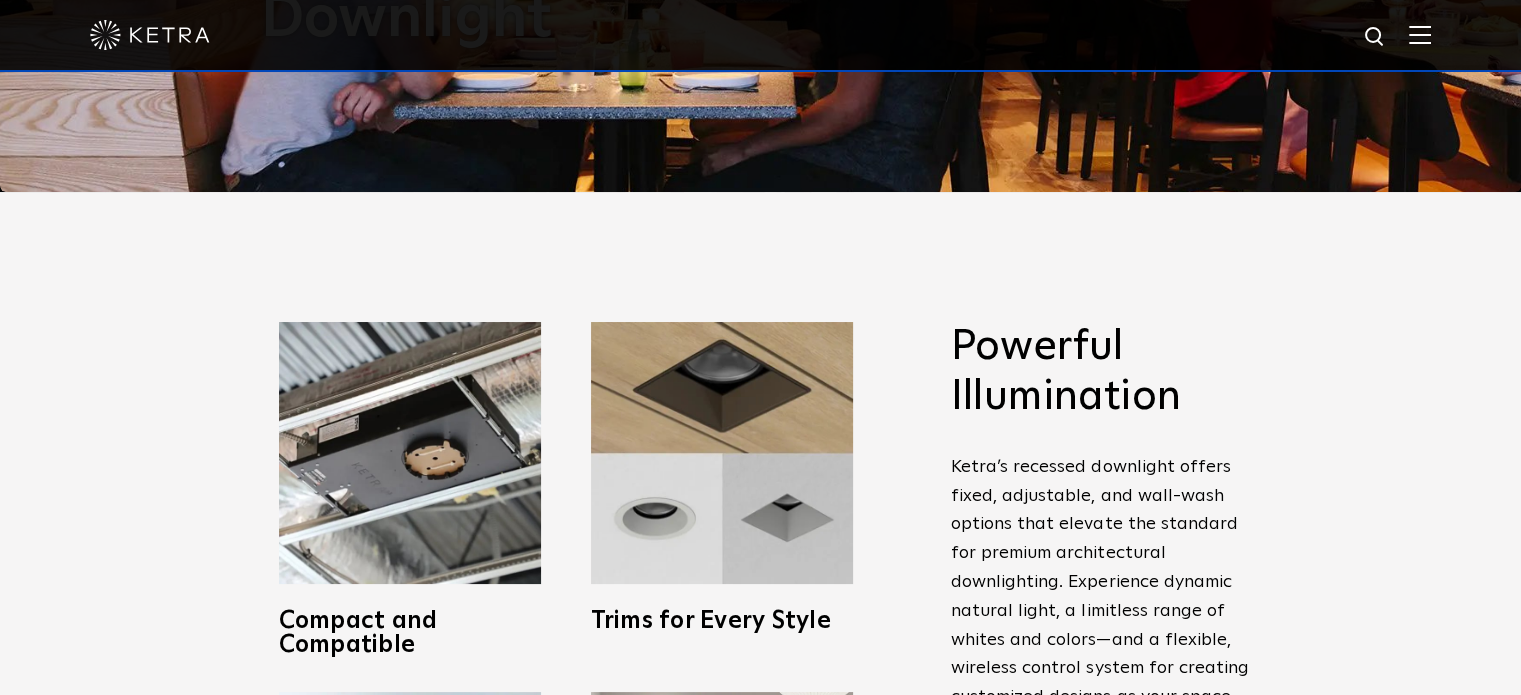 click on "Powerful Illumination
Ketra’s recessed downlight offers fixed, adjustable, and wall-wash options that elevate the standard for premium architectural downlighting. Experience dynamic natural light, a limitless range of whites and colors—and a flexible, wireless control system for creating customized designs as your space evolves.
Availability
Commercial Residential
Compact and Compatible
Created with compatibility in mind, Ketra’s shallow, IC-rated downlight housing slides seamlessly into an expanded range of ceiling types including wood, stone, and tile.
Trims for Every Style
From flanged to flangeless, square to round, and paintable white to powder-coated finishes in black, bronze, or silver, create and customize the trim that speaks to you.
Interchangeable Optics" at bounding box center (760, 674) 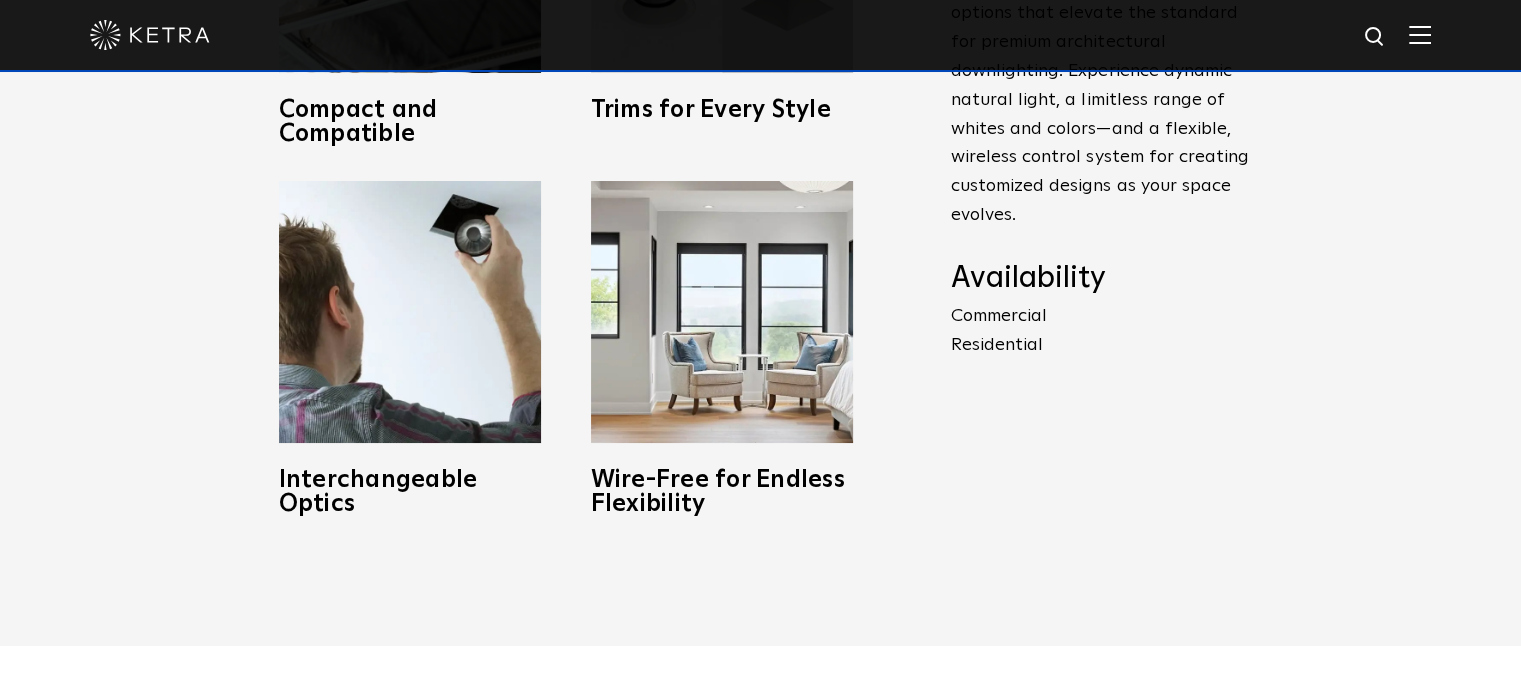 scroll, scrollTop: 1015, scrollLeft: 0, axis: vertical 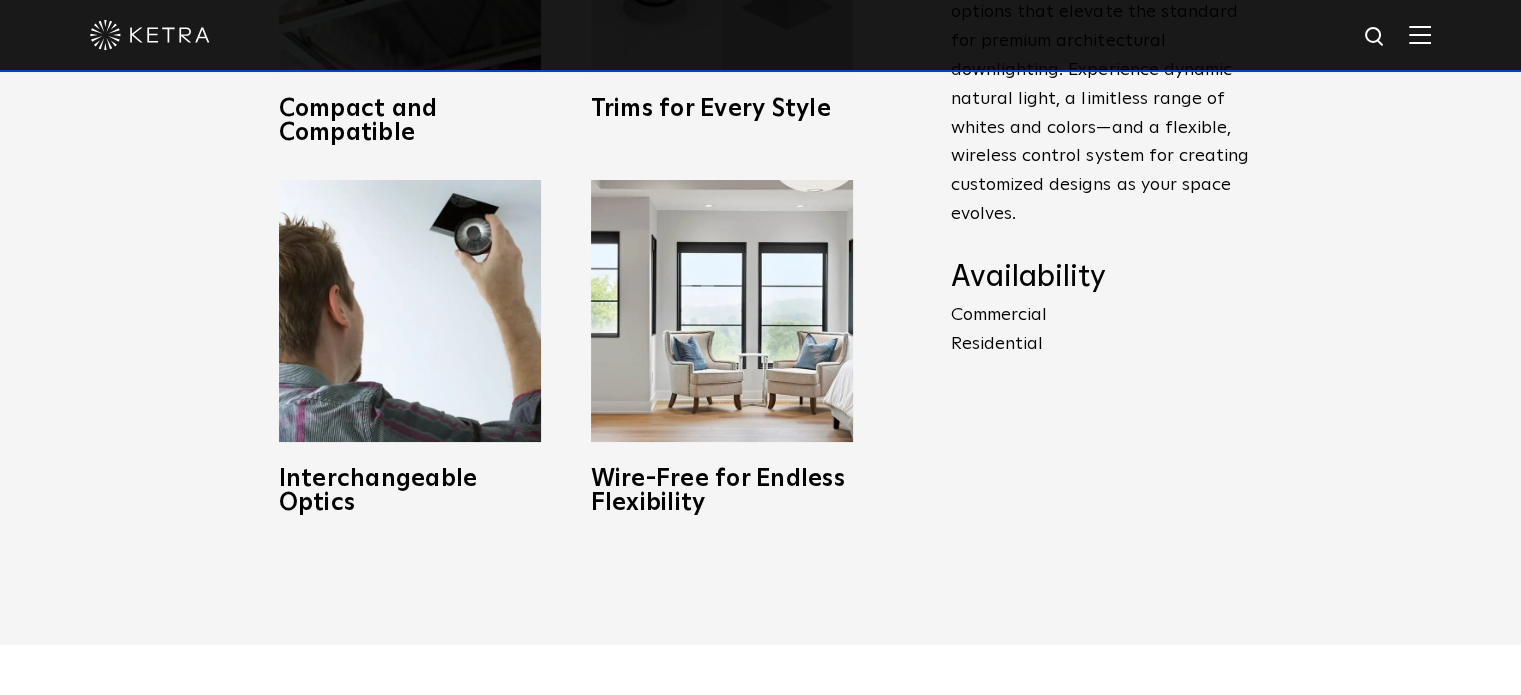 click on "Commercial Residential" at bounding box center [1106, 330] 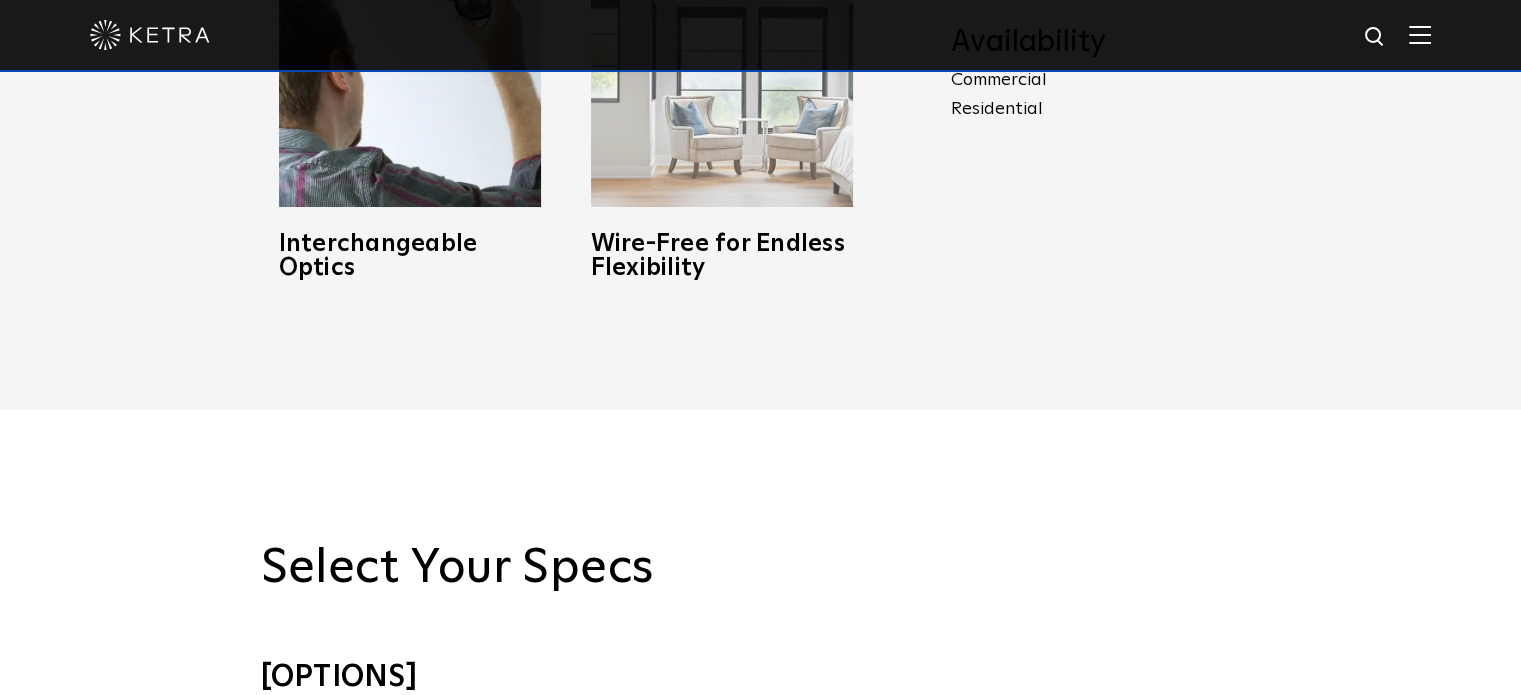 scroll, scrollTop: 1254, scrollLeft: 0, axis: vertical 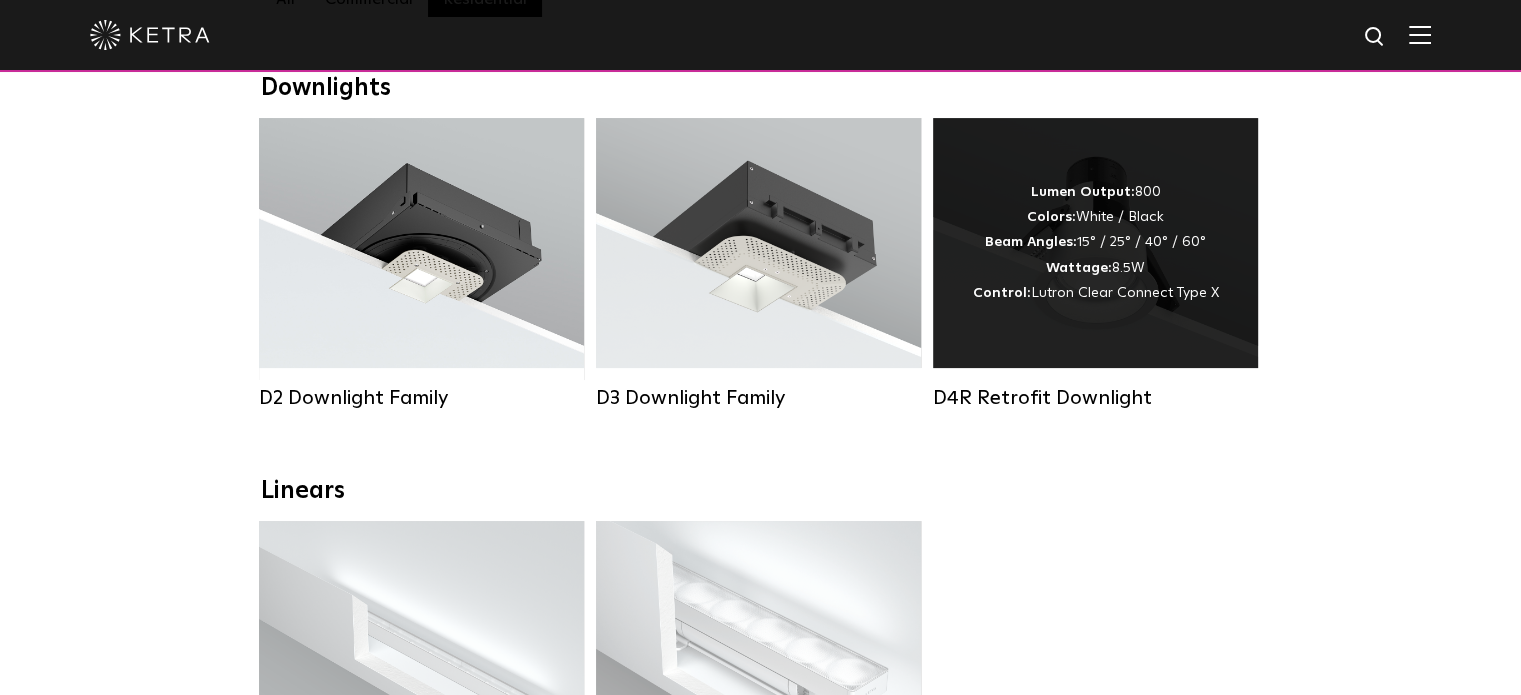click on "Lumen Output:  800 Colors:  White / Black Beam Angles:  15° / 25° / 40° / 60° Wattage:  8.5W Control:  Lutron Clear Connect Type X" at bounding box center [1096, 243] 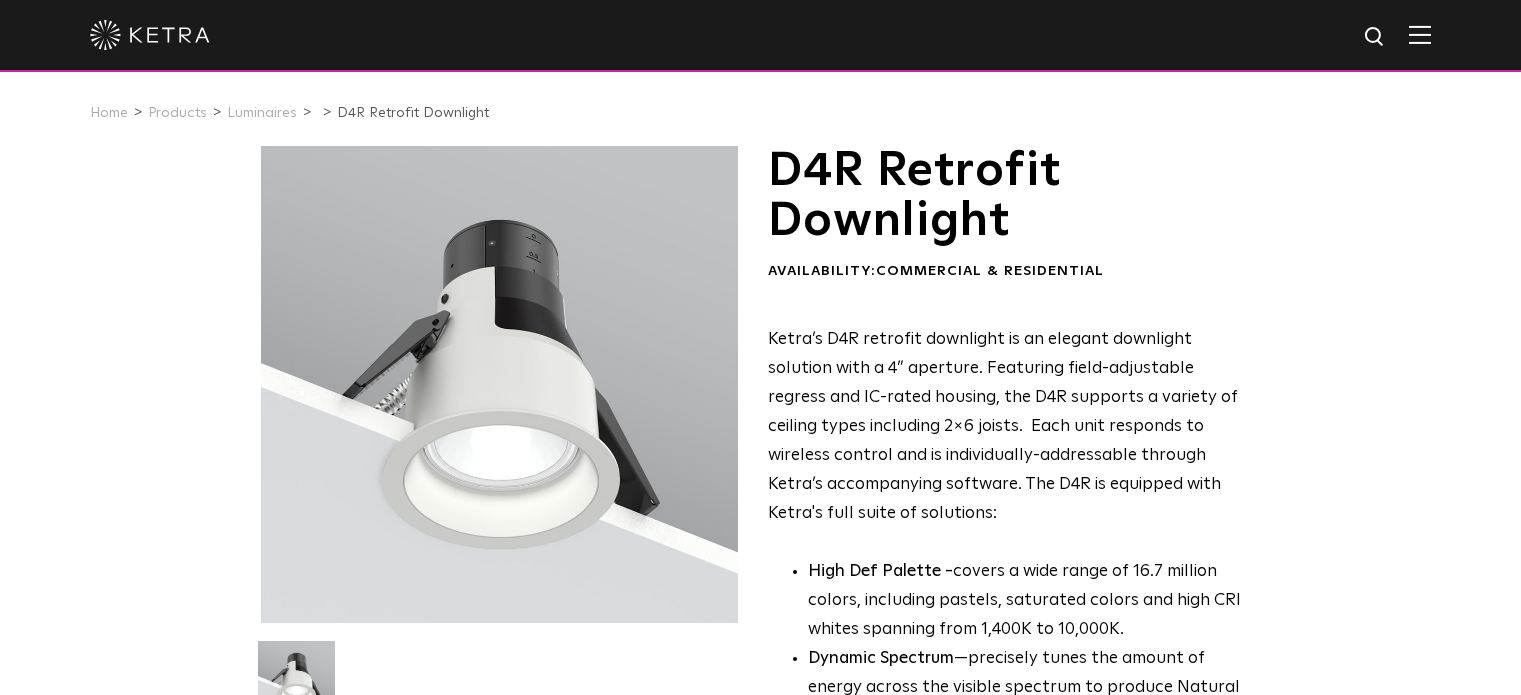 scroll, scrollTop: 0, scrollLeft: 0, axis: both 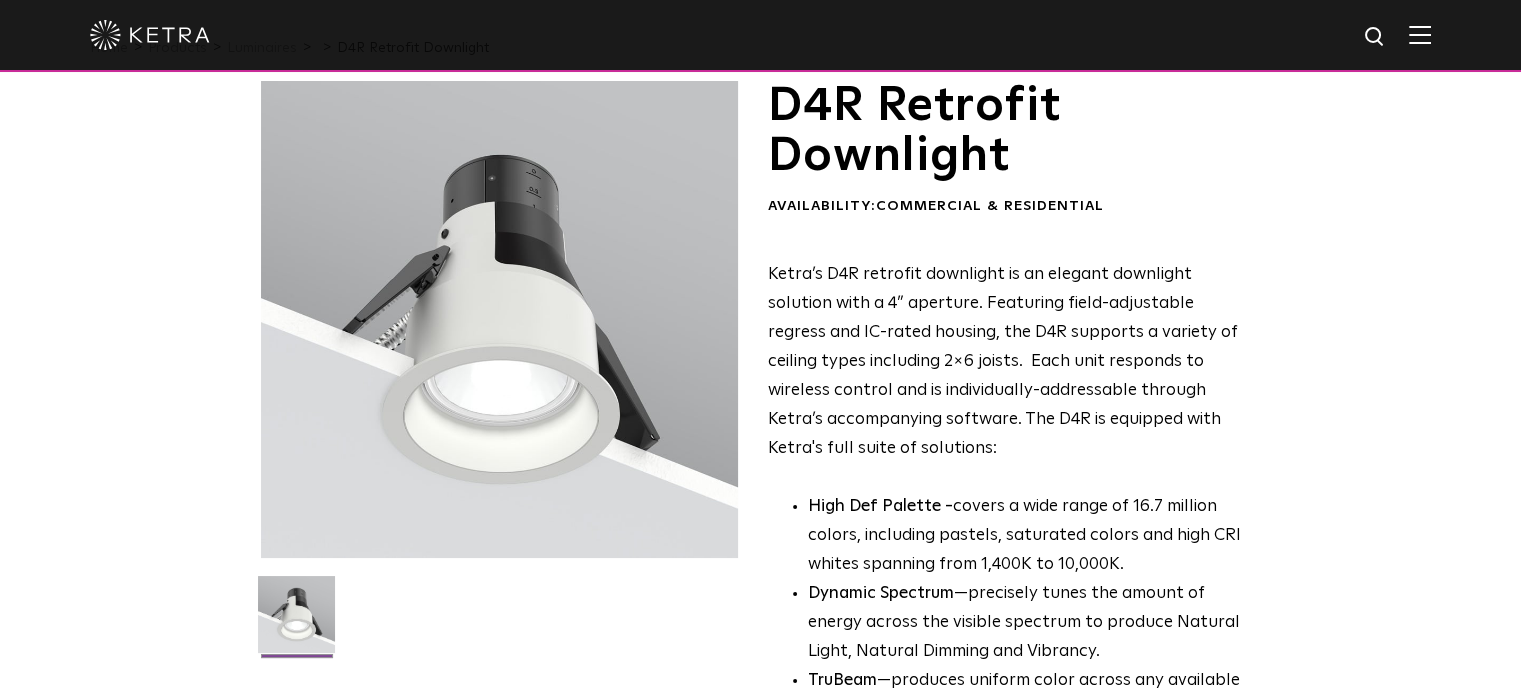 click on "D4R Retrofit Downlight
Availability:  Commercial & Residential
Ketra’s D4R retrofit downlight is an elegant downlight solution with a 4” aperture. Featuring field-adjustable regress and IC-rated housing, the D4R supports a variety of ceiling types including 2x6 joists.  Each unit responds to wireless control and is individually-addressable through Ketra’s accompanying software. The D4R is equipped with Ketra's full suite of solutions:
High Def Palette -  covers a wide range of 16.7 million colors, including pastels, saturated colors and high CRI whites spanning from 1,400K to 10,000K.
Dynamic Spectrum
TruBeam —produces uniform color across any available beam angle.
Color Lock" at bounding box center (760, 595) 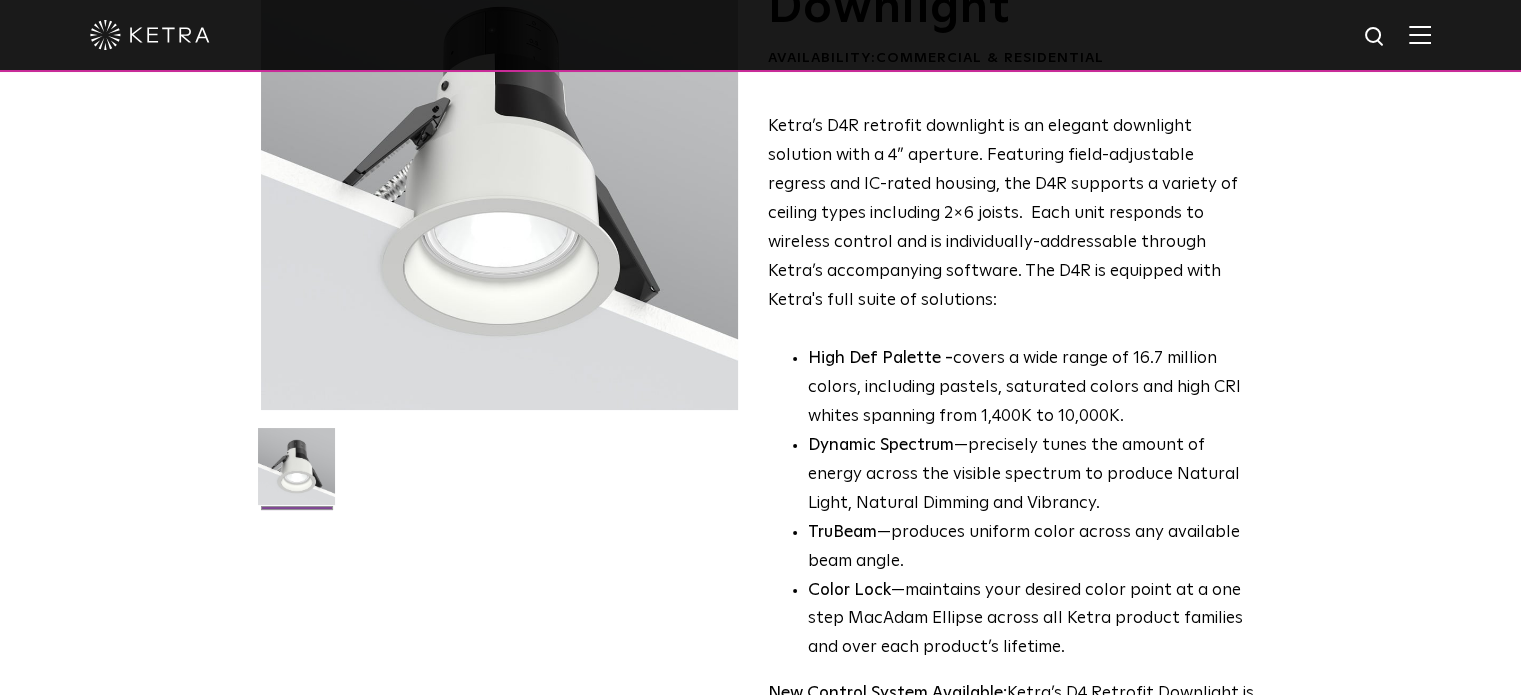 scroll, scrollTop: 0, scrollLeft: 0, axis: both 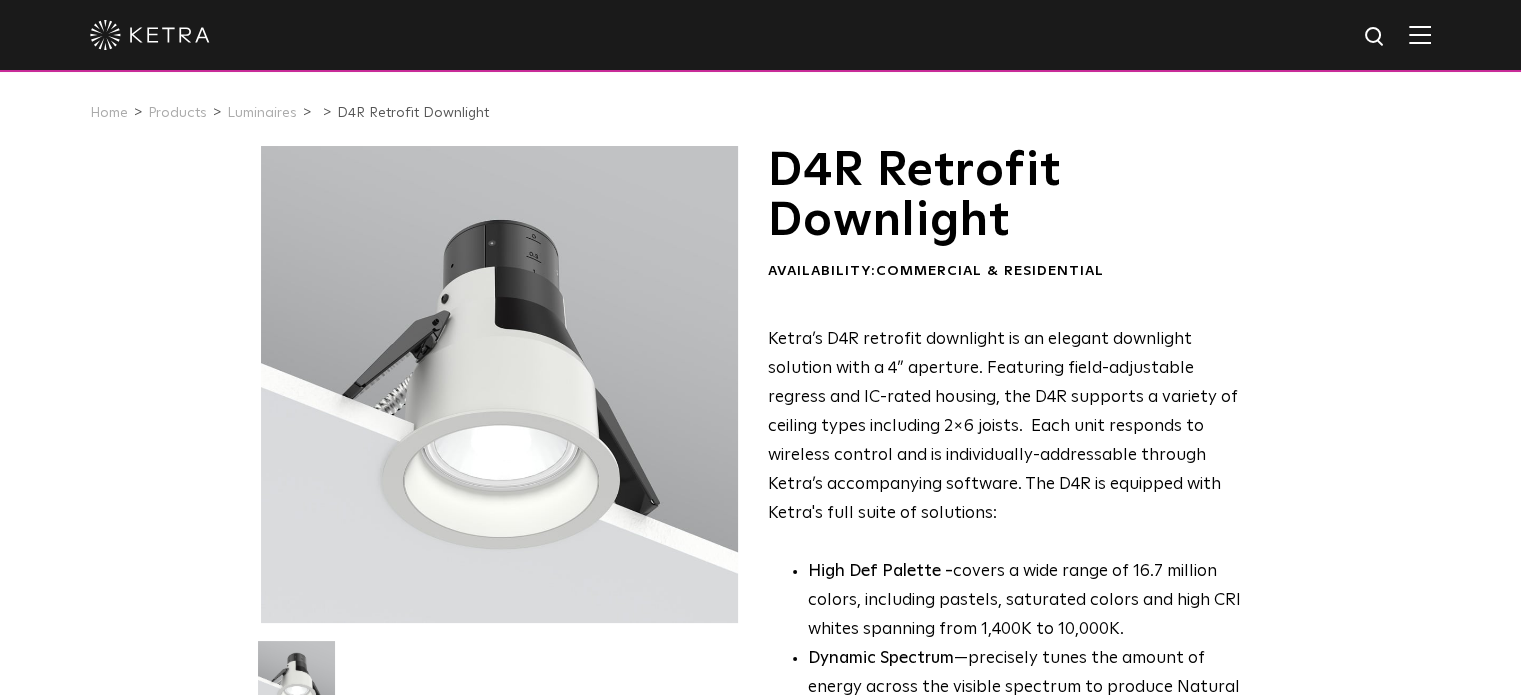 click on "D4R Retrofit Downlight" at bounding box center (1011, 196) 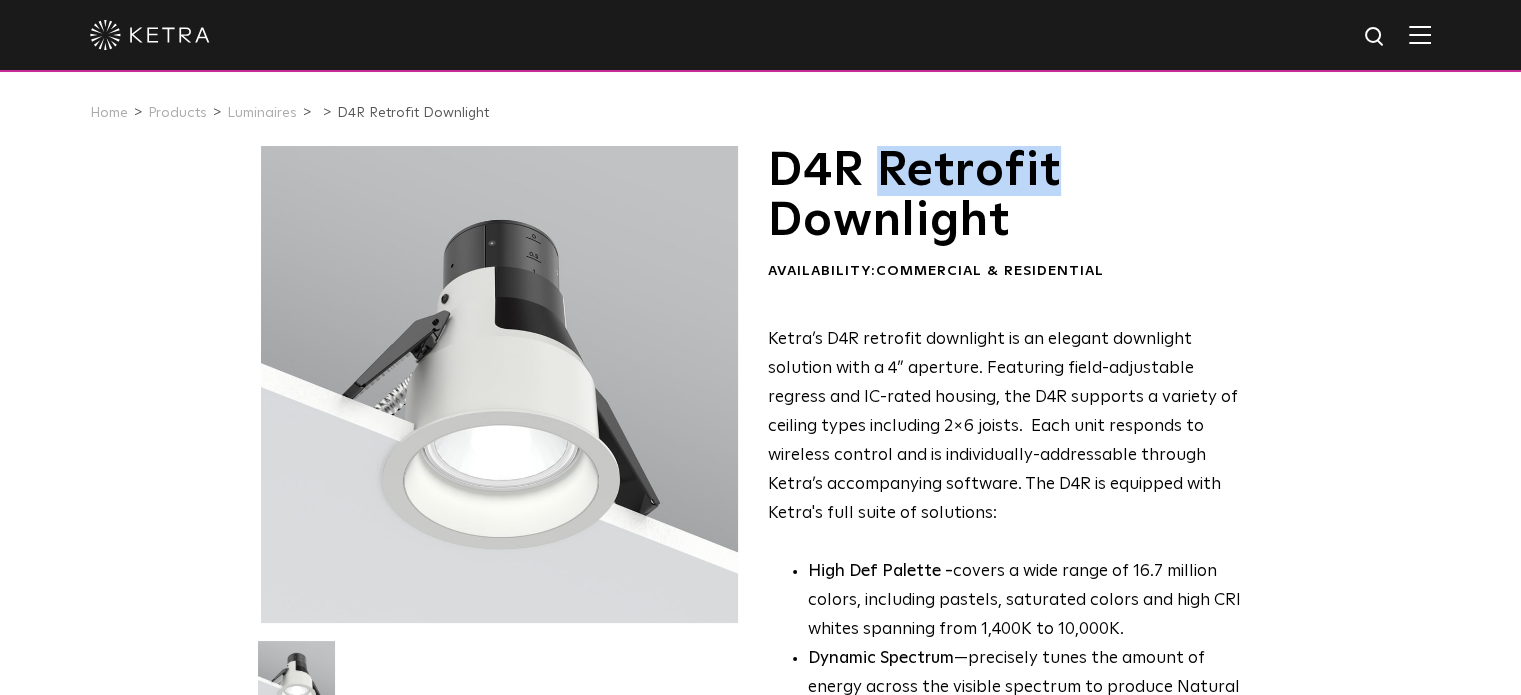 click on "D4R Retrofit Downlight" at bounding box center [1011, 196] 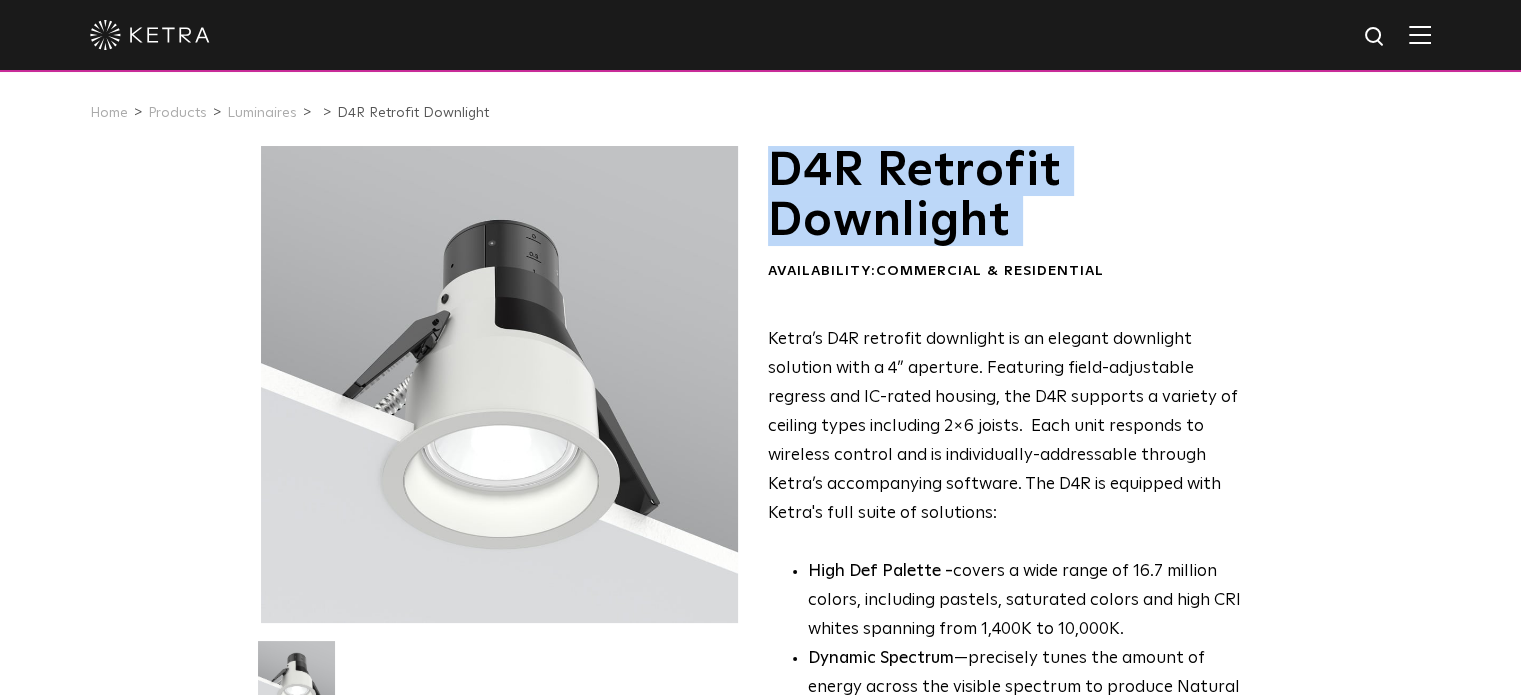 click on "D4R Retrofit Downlight" at bounding box center [1011, 196] 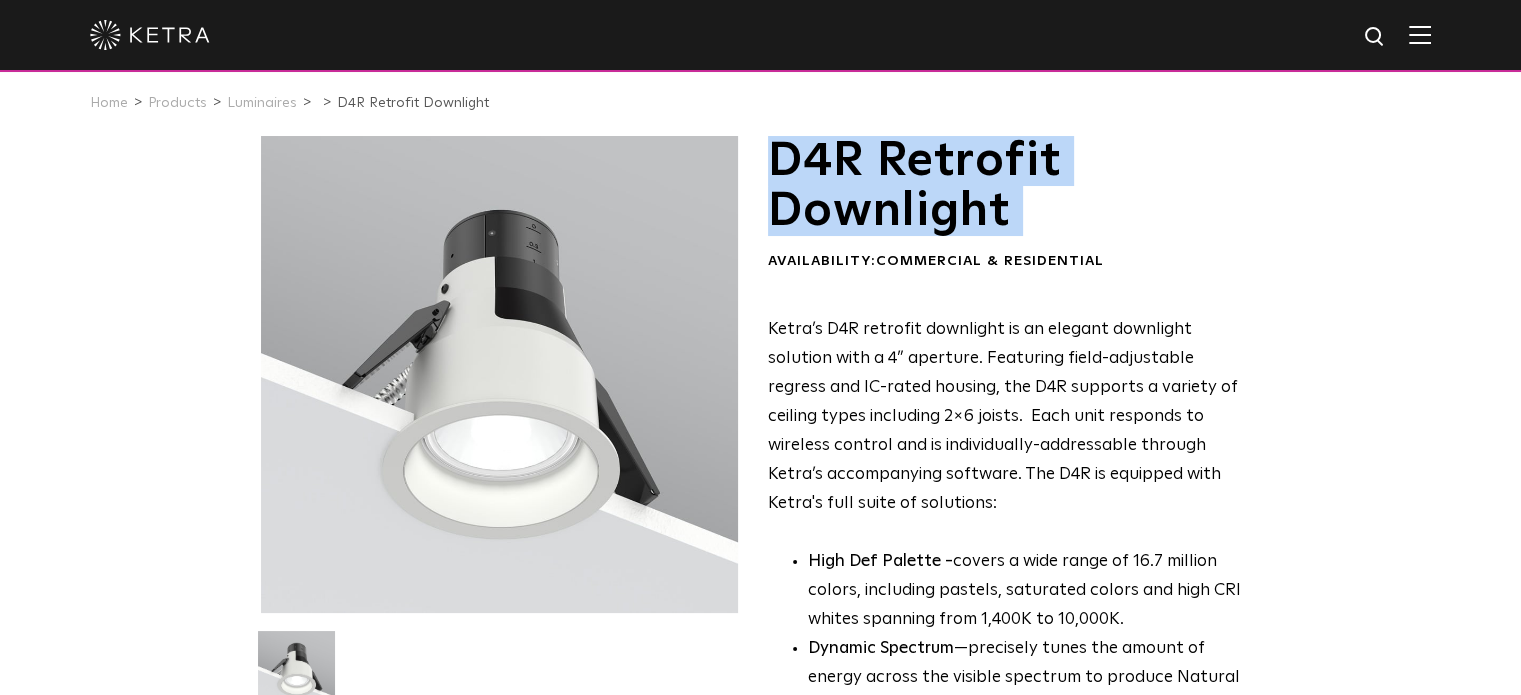 scroll, scrollTop: 0, scrollLeft: 0, axis: both 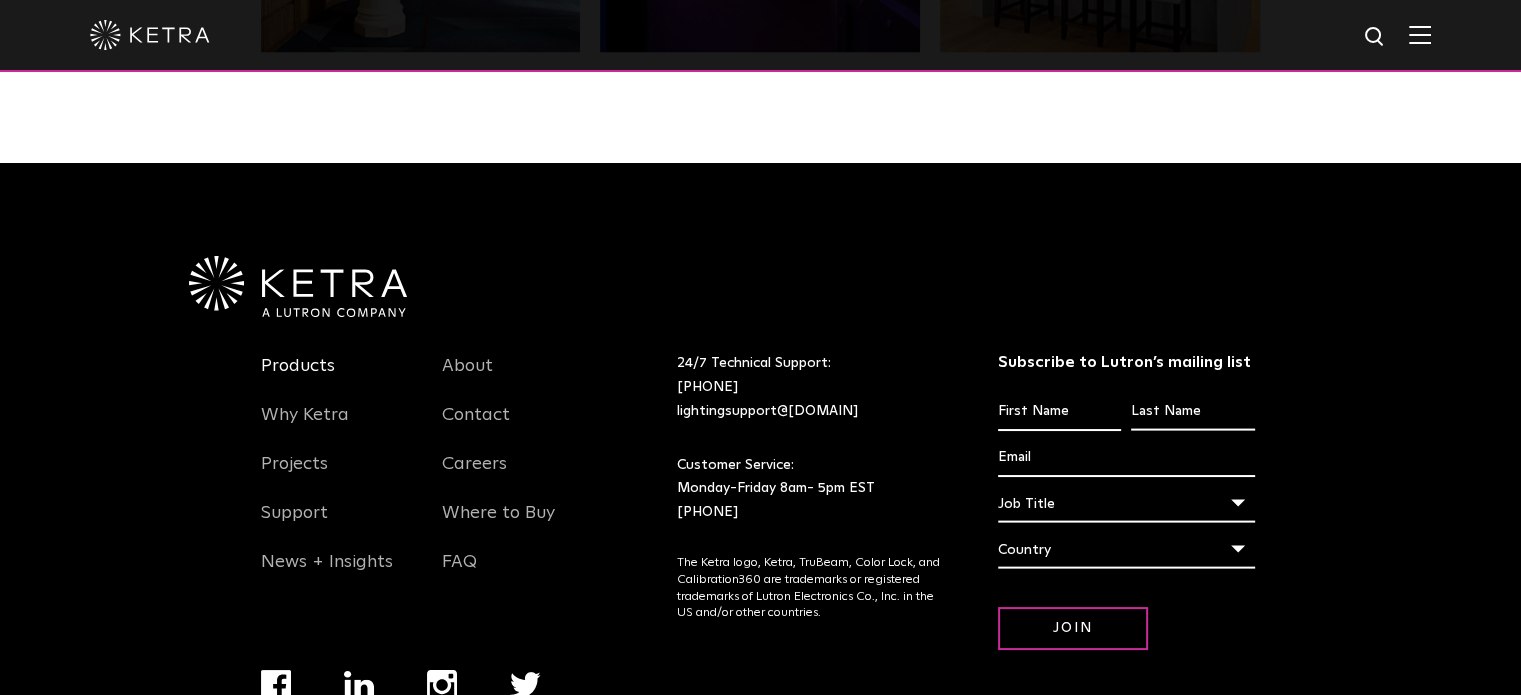 click on "Products" at bounding box center [298, 378] 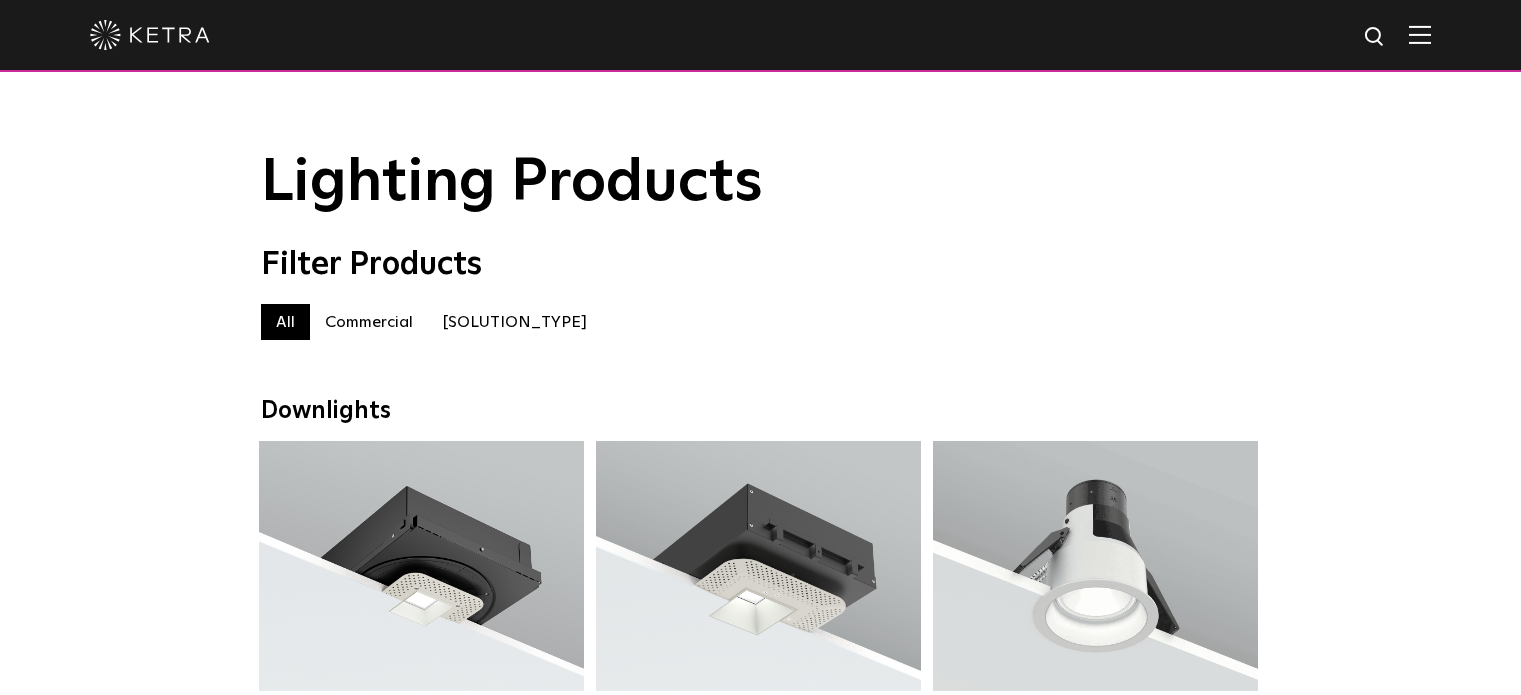 scroll, scrollTop: 0, scrollLeft: 0, axis: both 